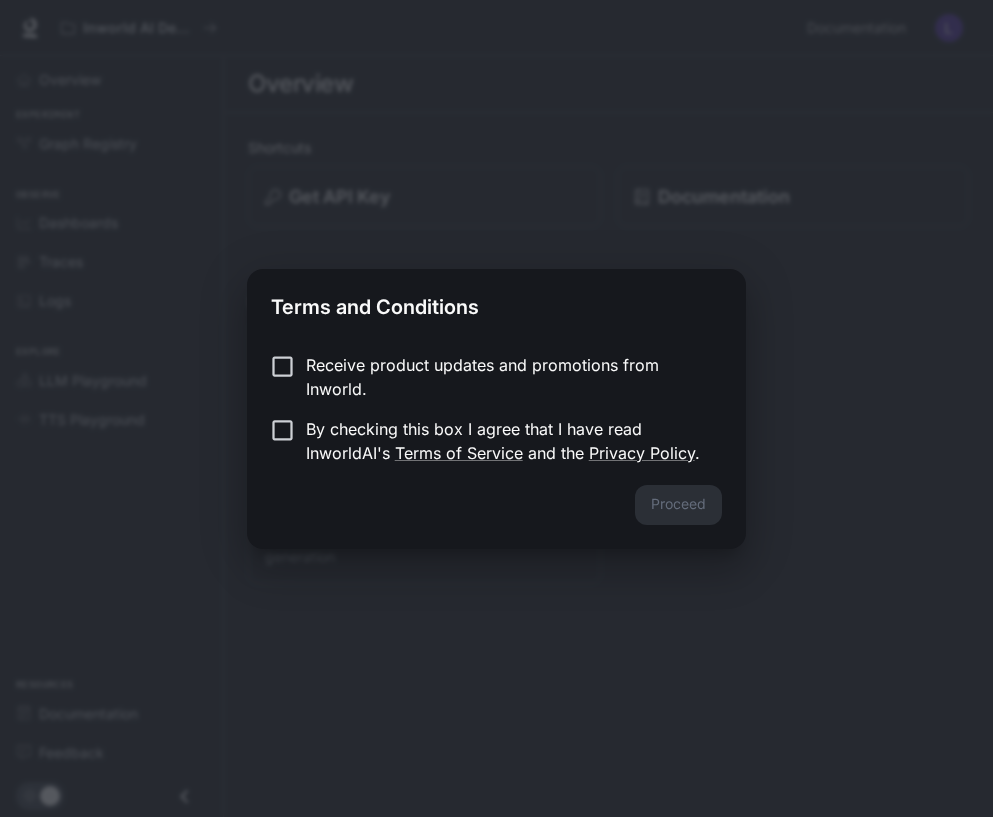 scroll, scrollTop: 0, scrollLeft: 0, axis: both 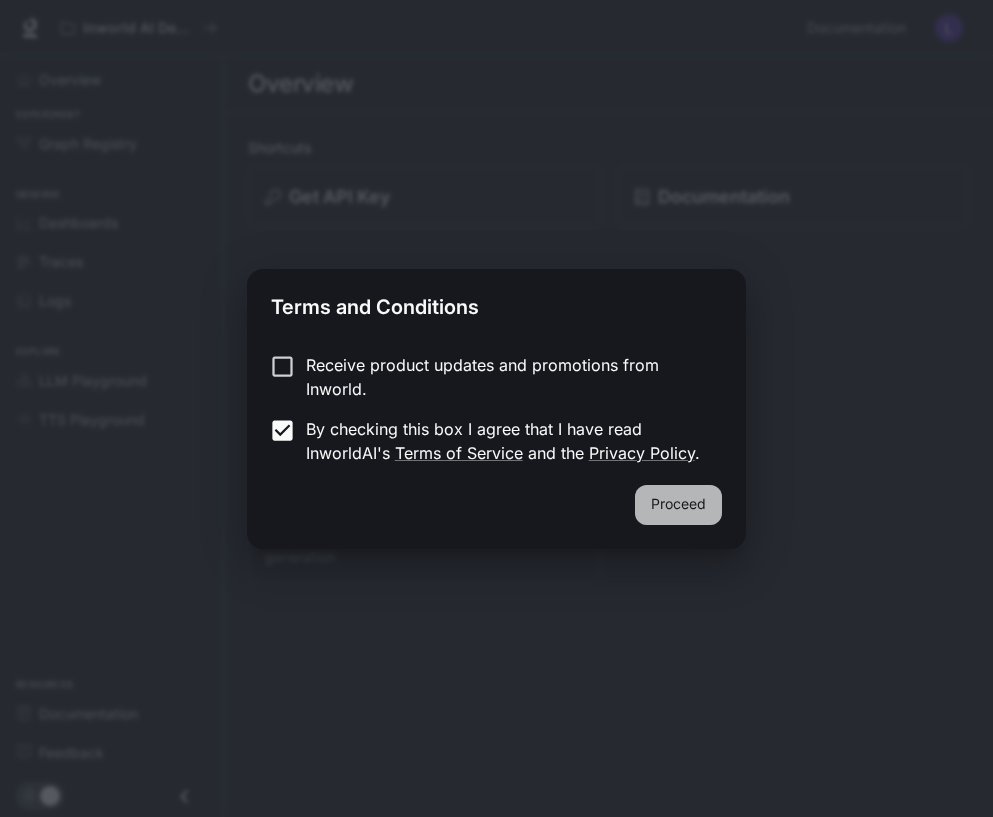 click on "Proceed" at bounding box center (678, 505) 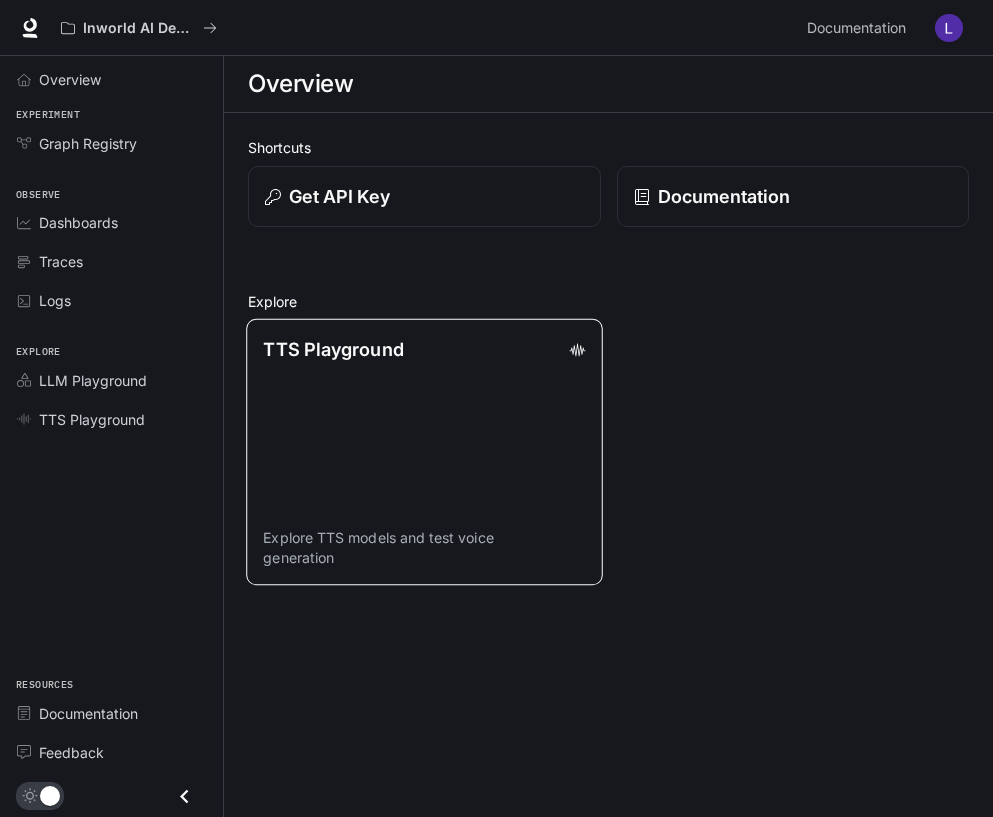 click on "TTS Playground Explore TTS models and test voice generation" at bounding box center [424, 452] 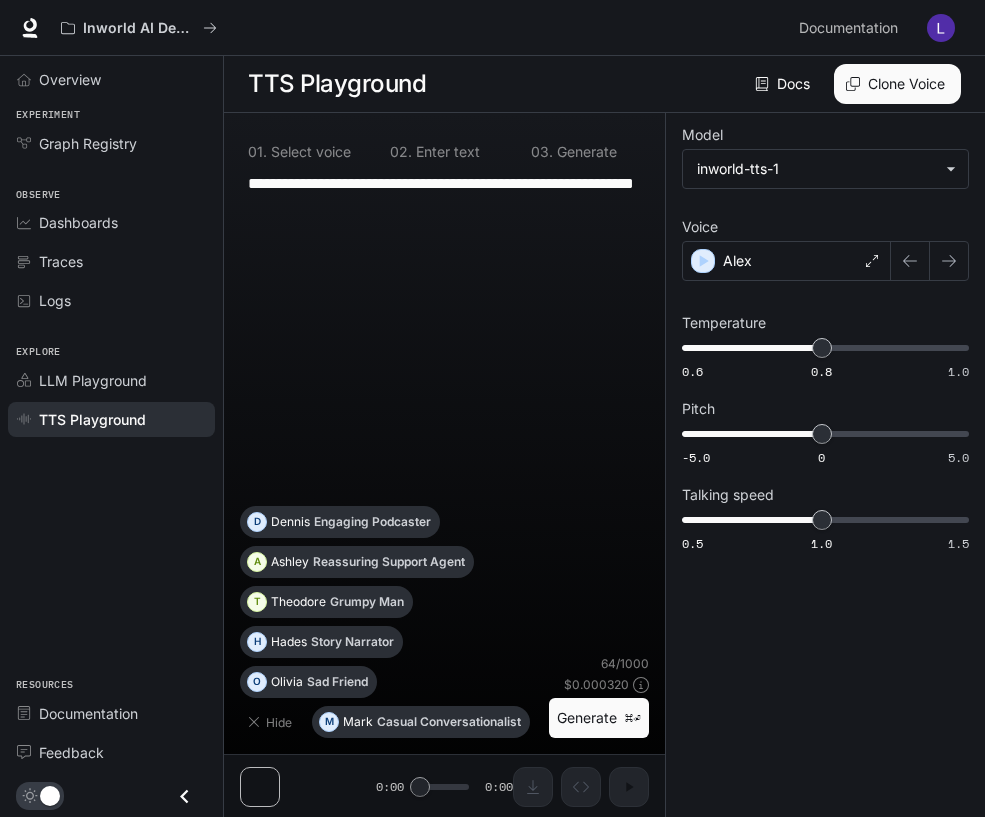 scroll, scrollTop: 1, scrollLeft: 0, axis: vertical 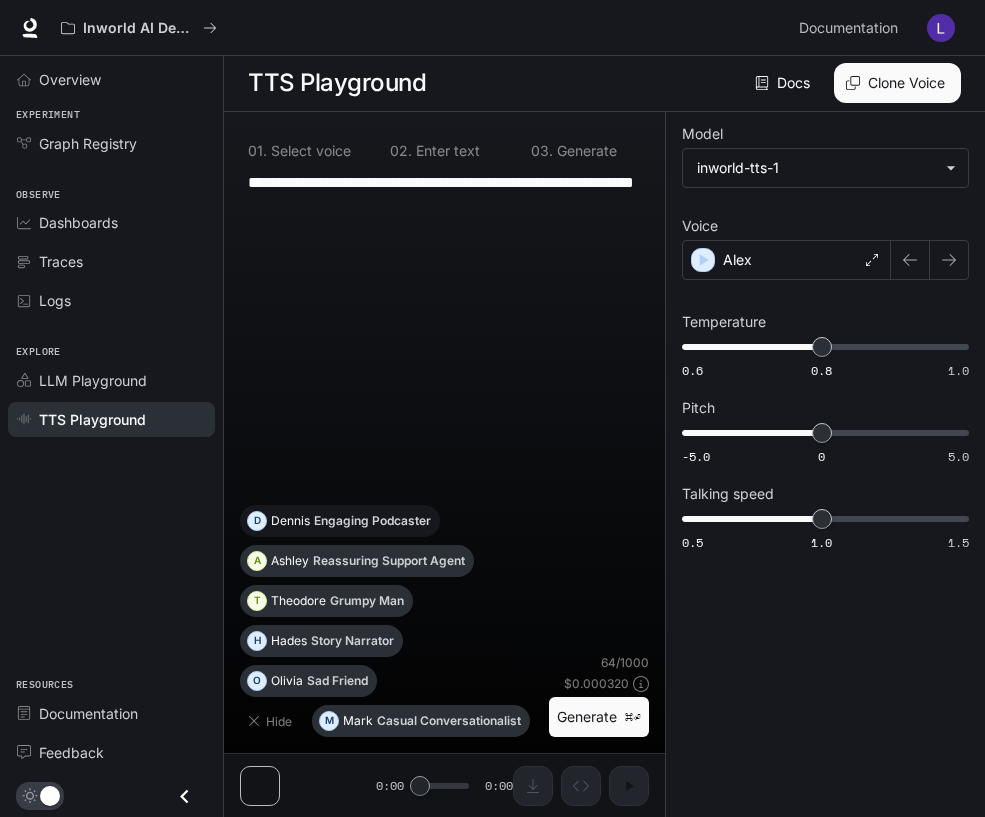 click on "Engaging Podcaster" at bounding box center (372, 521) 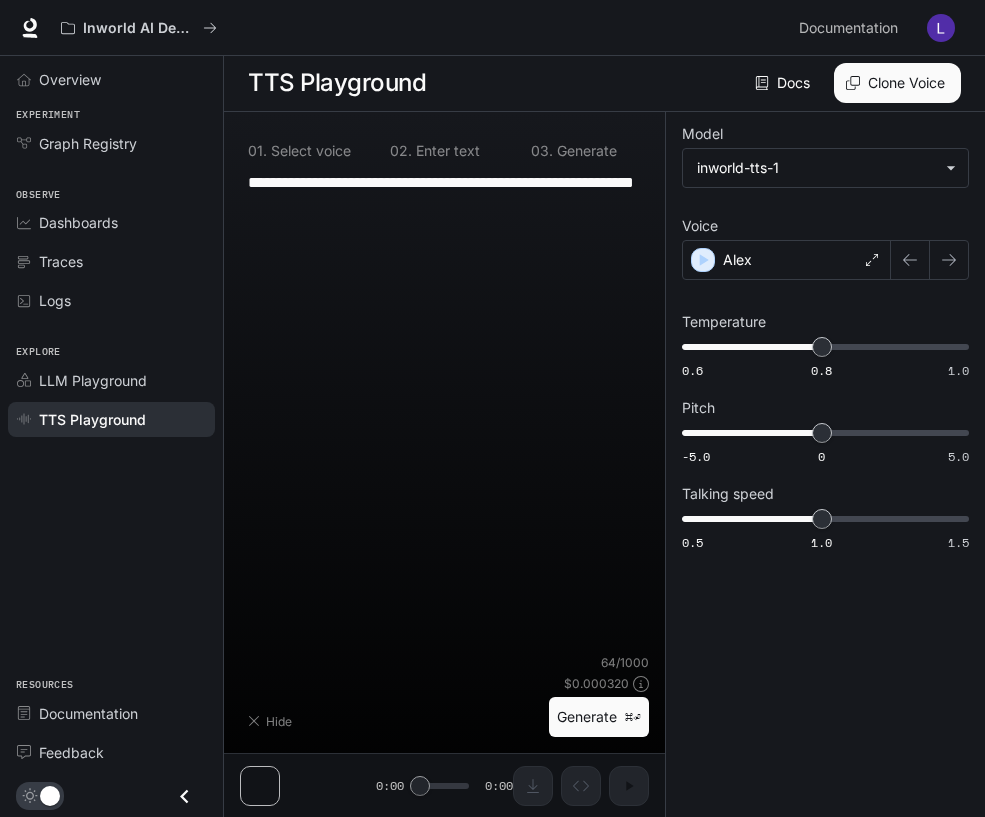 type on "**********" 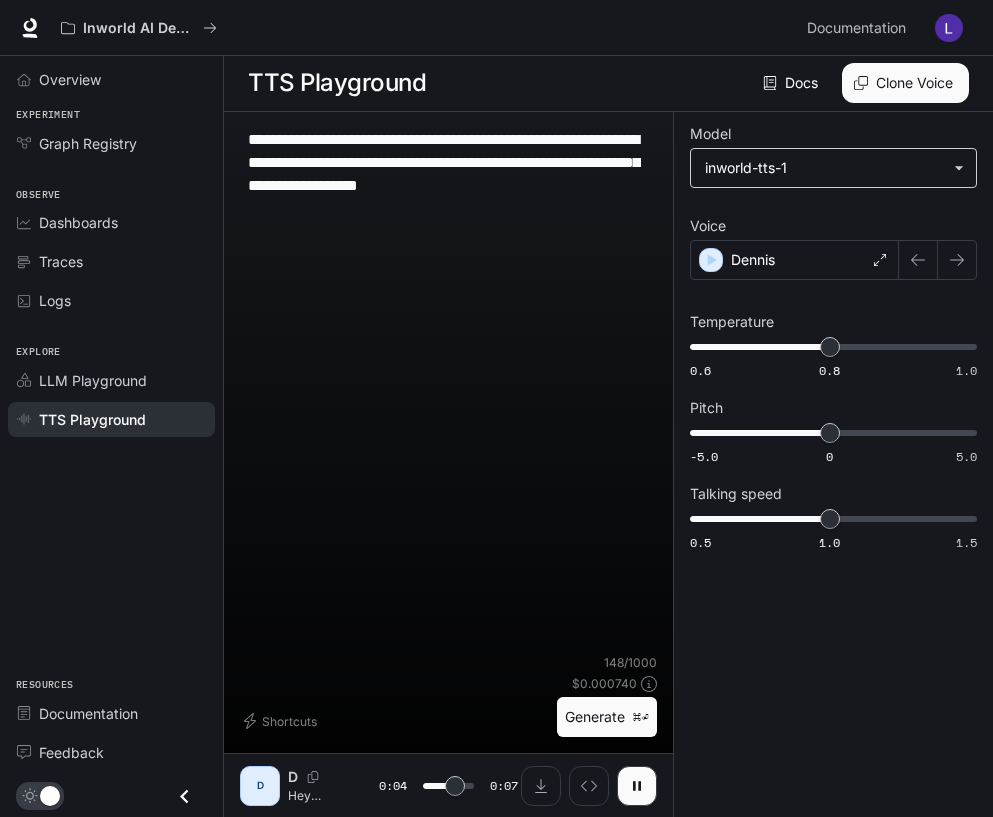 click on "**********" at bounding box center (496, 408) 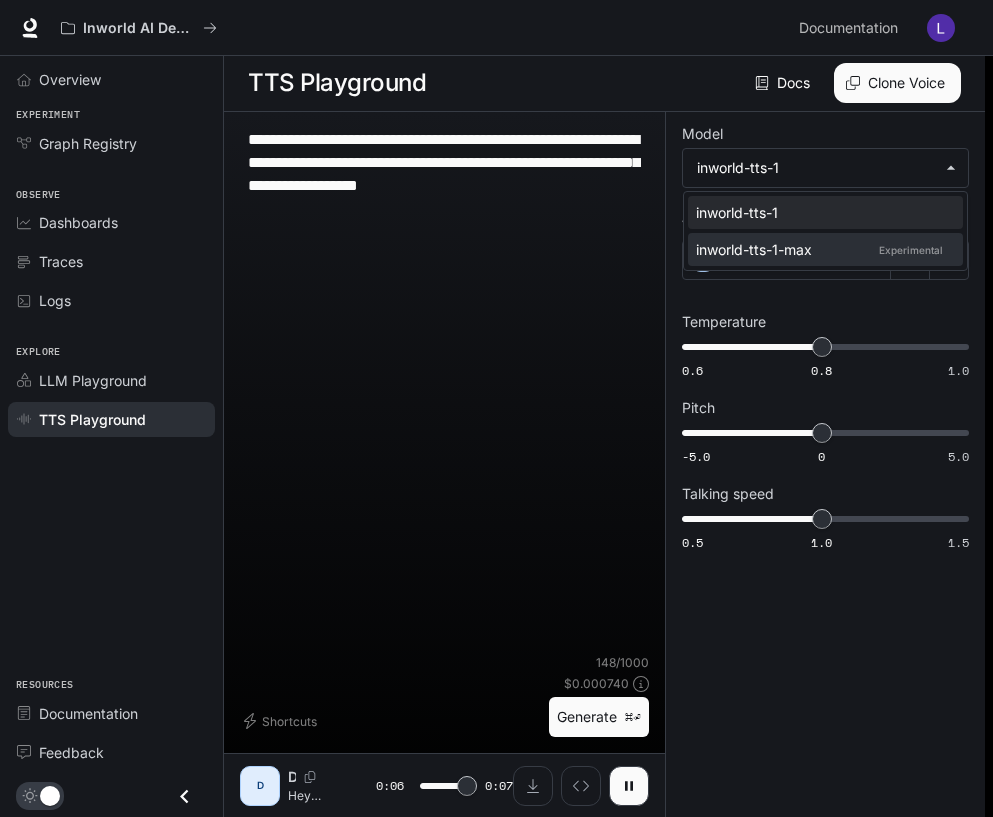 type on "*" 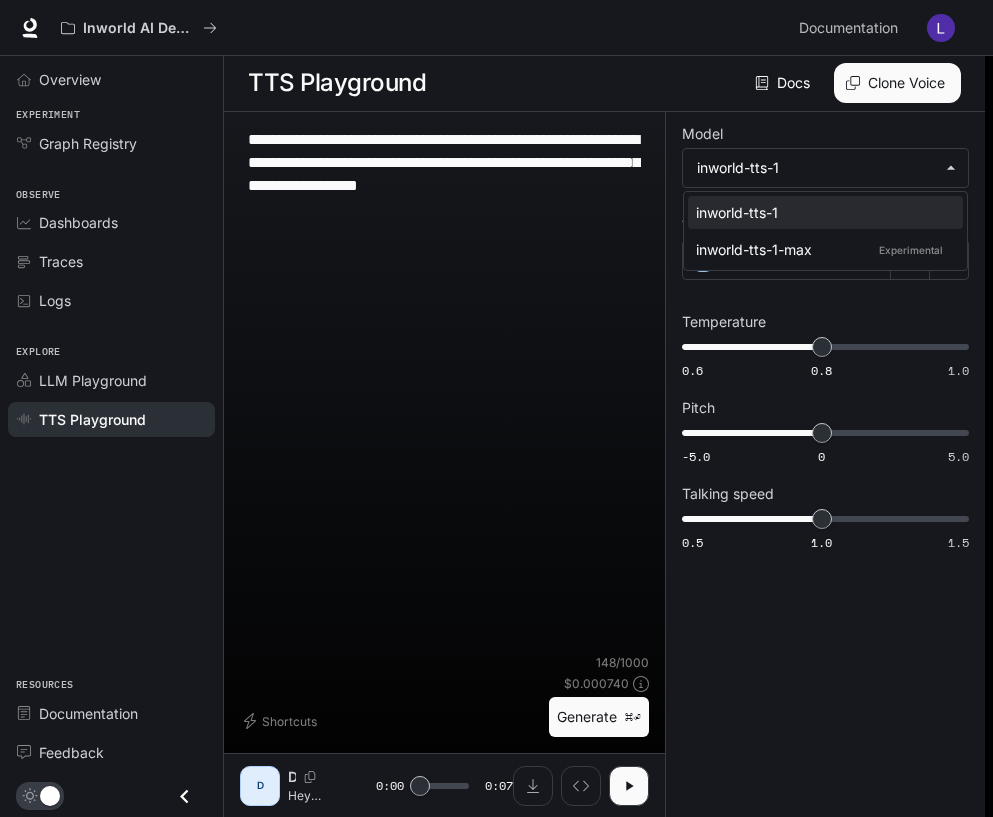click at bounding box center [496, 408] 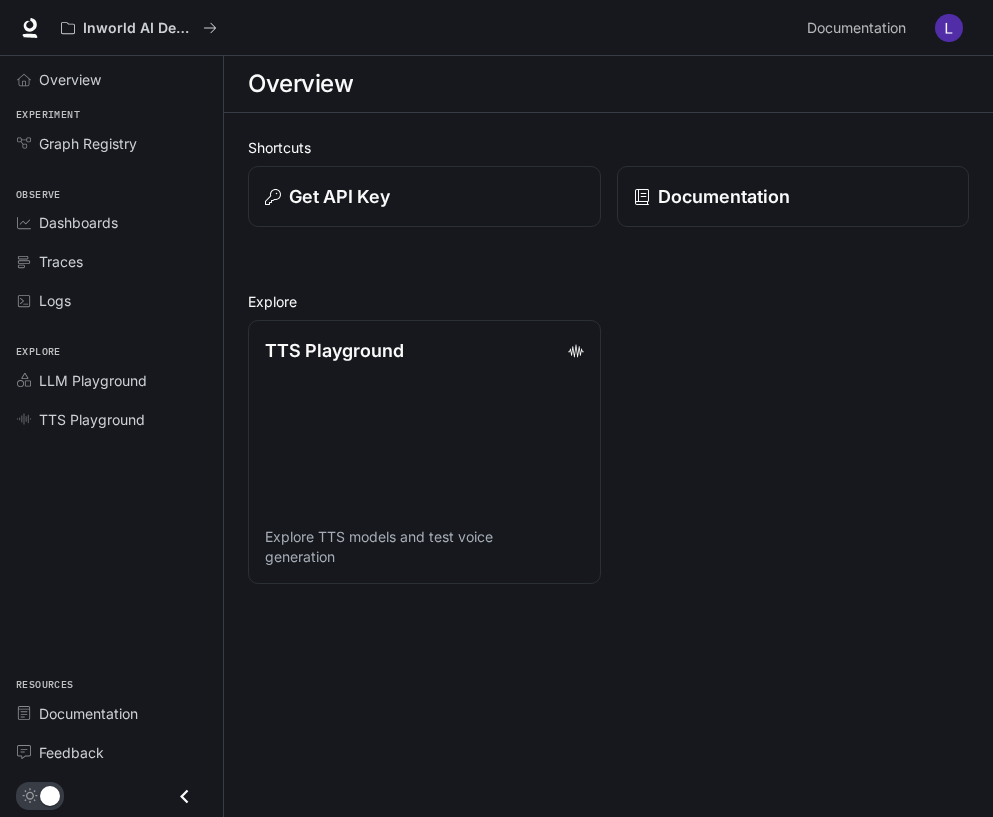 scroll, scrollTop: 0, scrollLeft: 0, axis: both 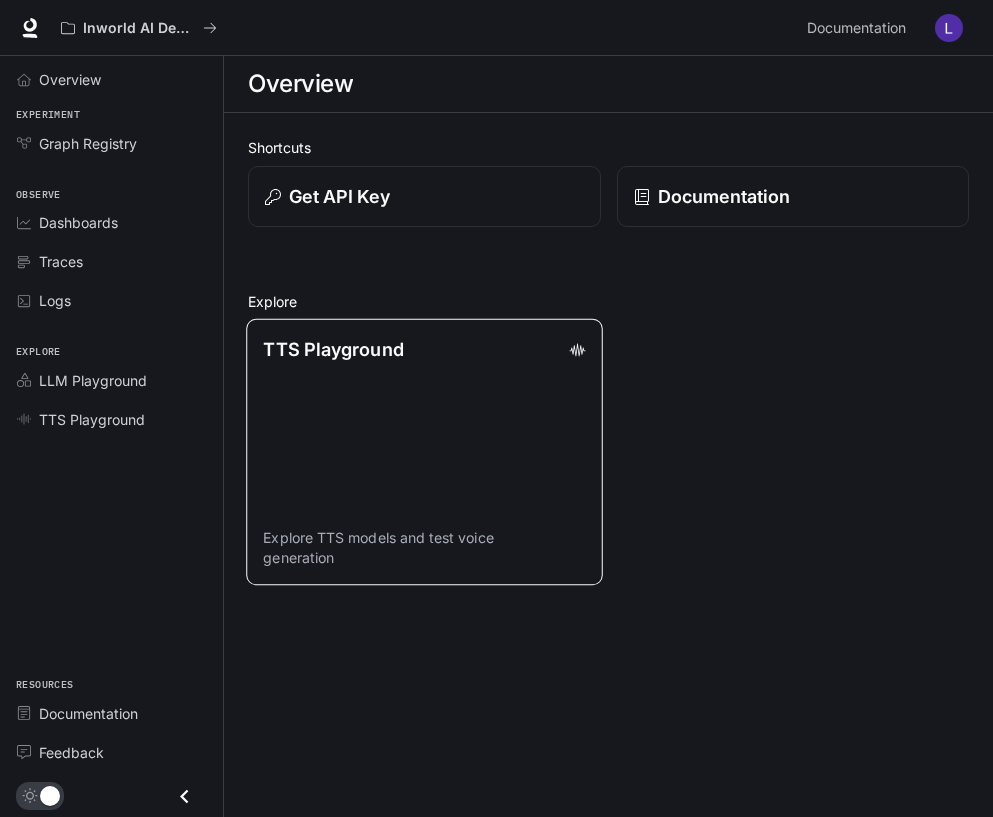 click on "TTS Playground Explore TTS models and test voice generation" at bounding box center (424, 452) 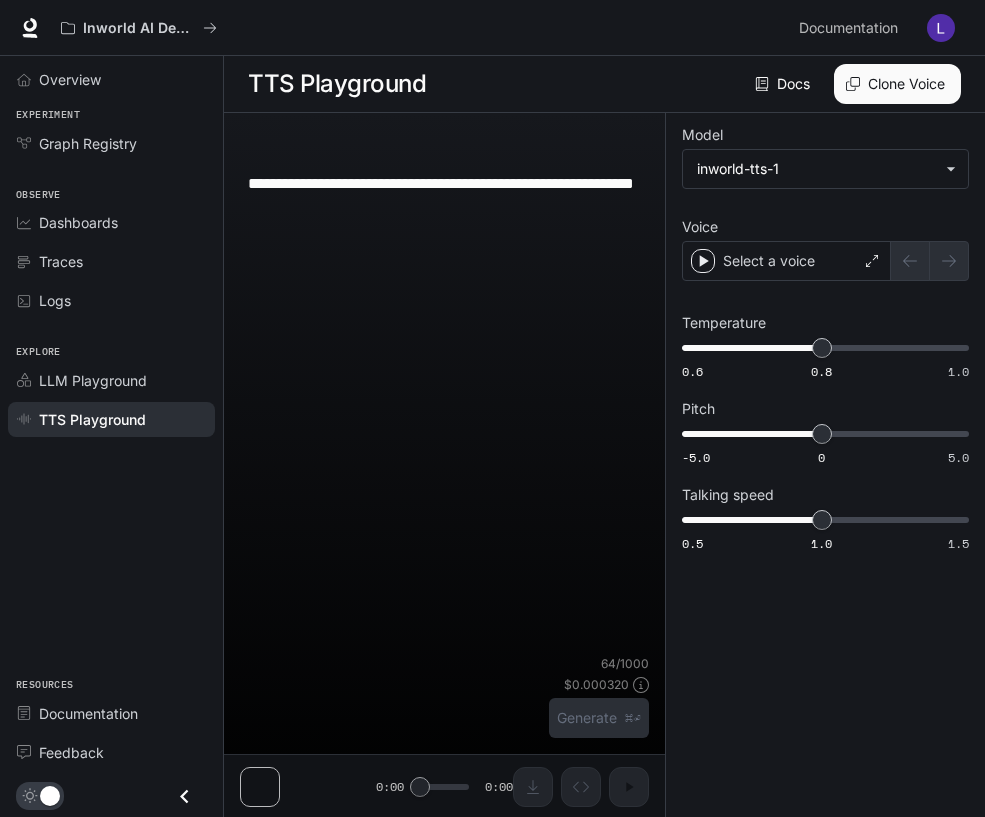 type on "**********" 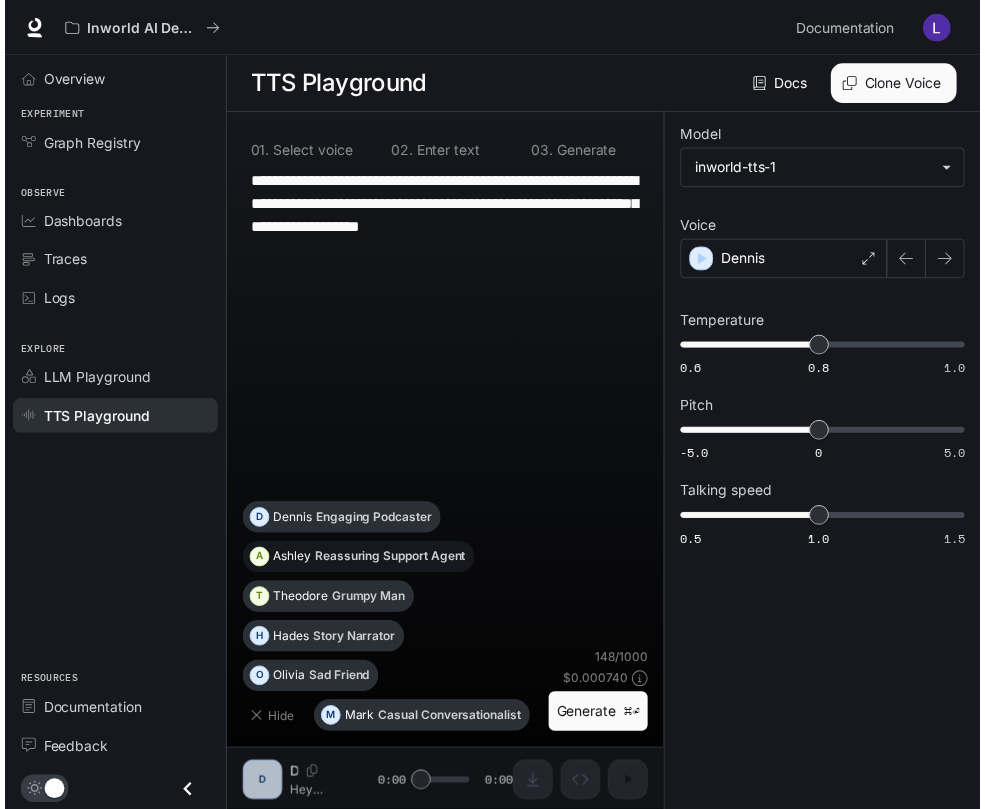 scroll, scrollTop: 1, scrollLeft: 0, axis: vertical 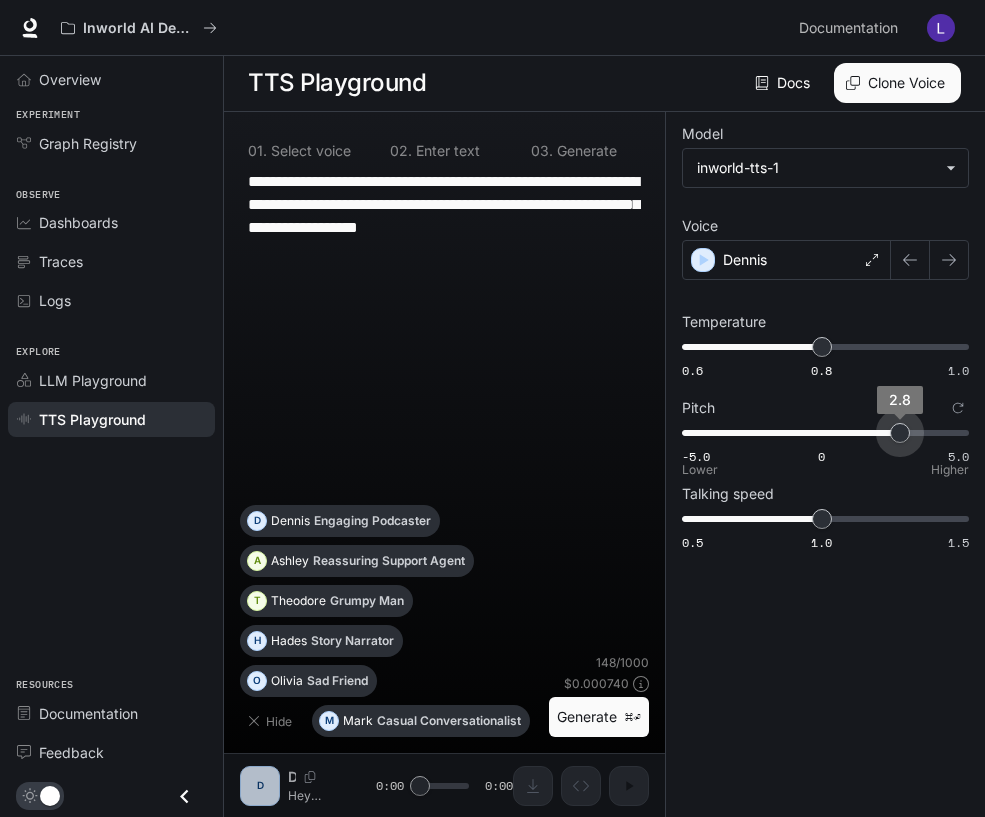 type on "*" 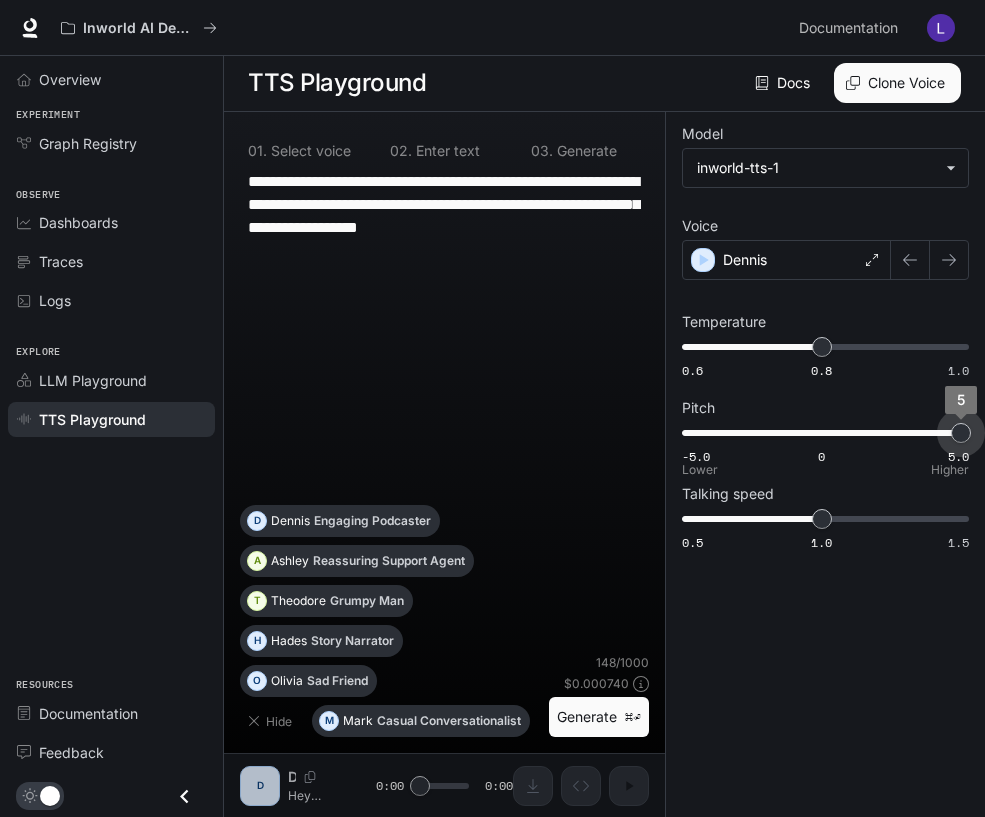 drag, startPoint x: 821, startPoint y: 441, endPoint x: 979, endPoint y: 442, distance: 158.00316 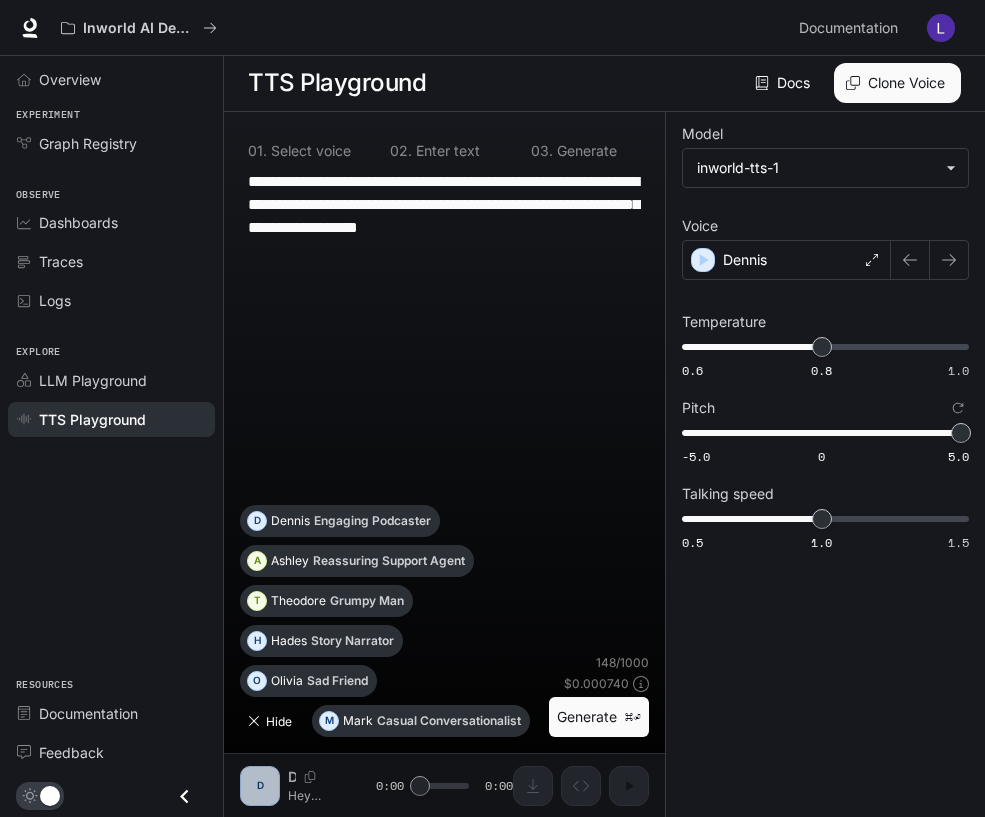 click 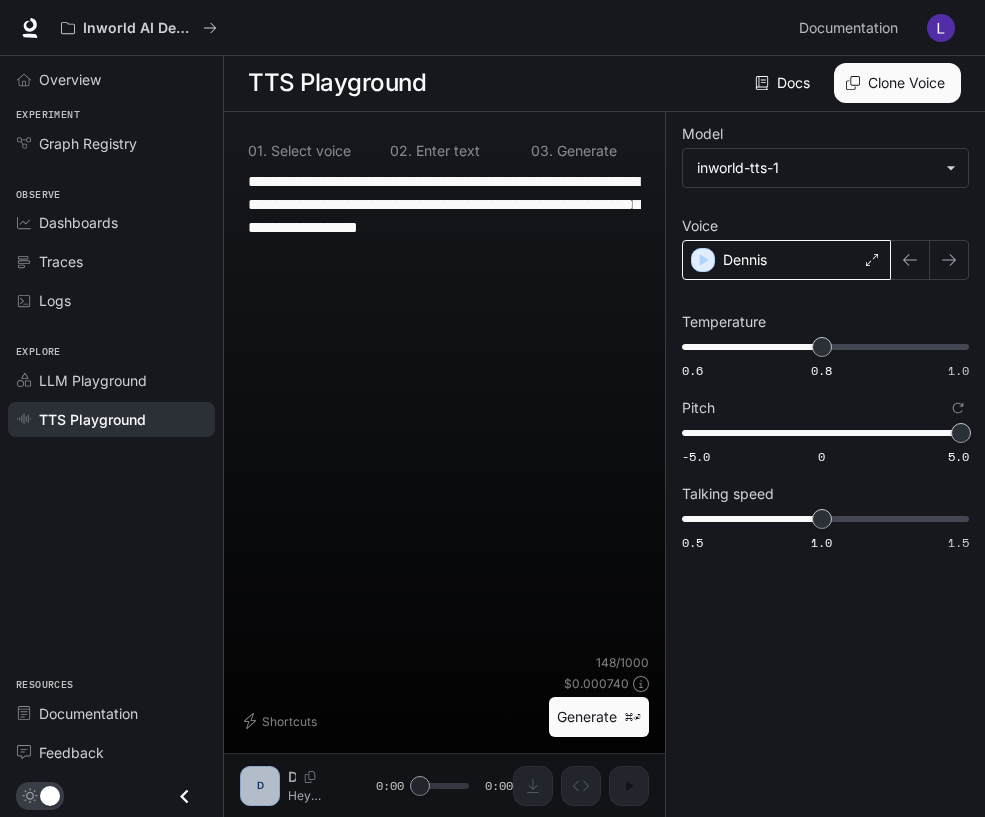 click on "Dennis" at bounding box center [786, 260] 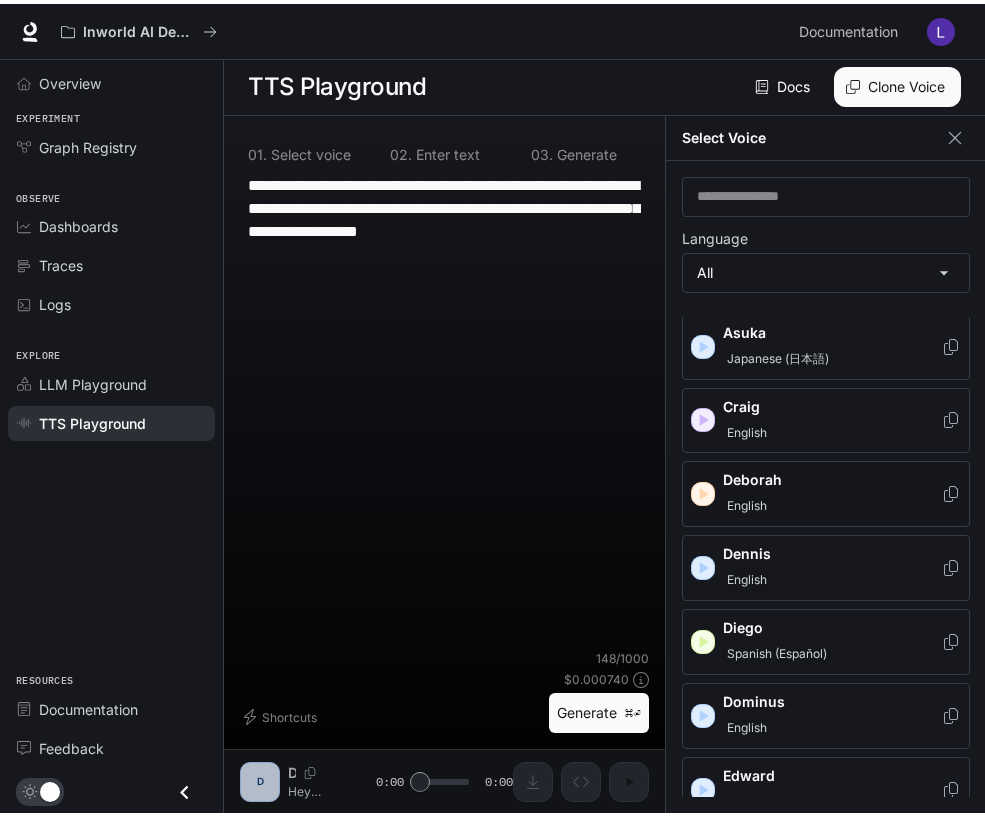 scroll, scrollTop: 260, scrollLeft: 0, axis: vertical 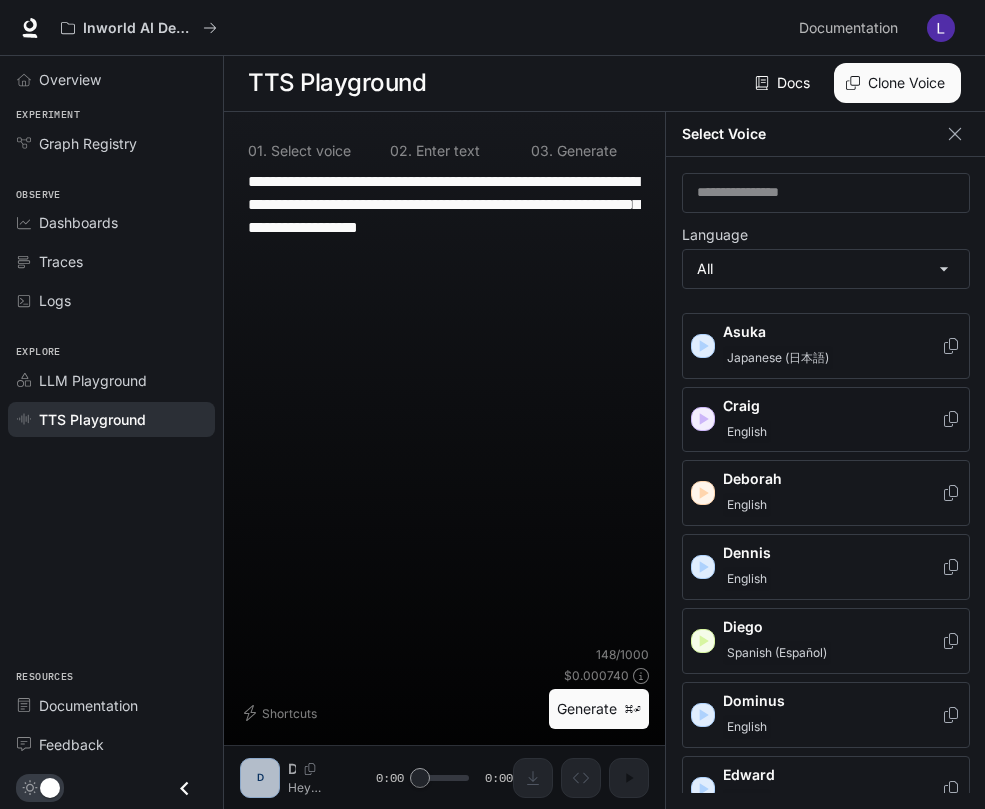 click on "English" at bounding box center (832, 432) 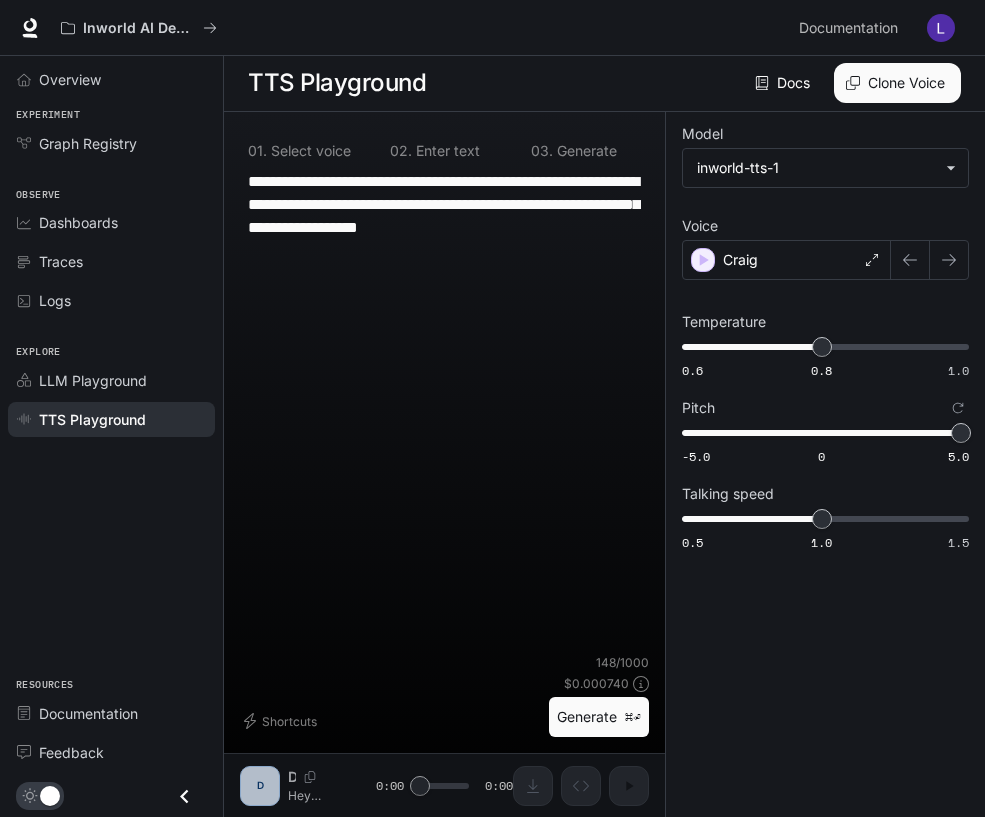 click on "**********" at bounding box center [444, 412] 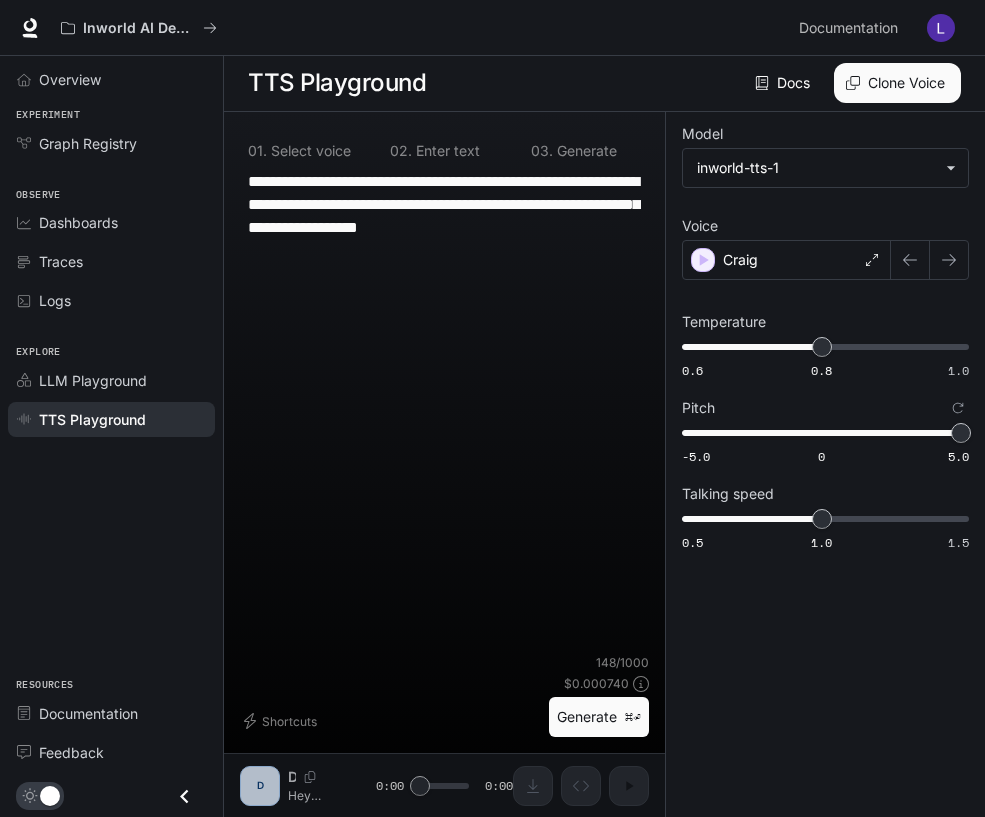click on "**********" at bounding box center (444, 204) 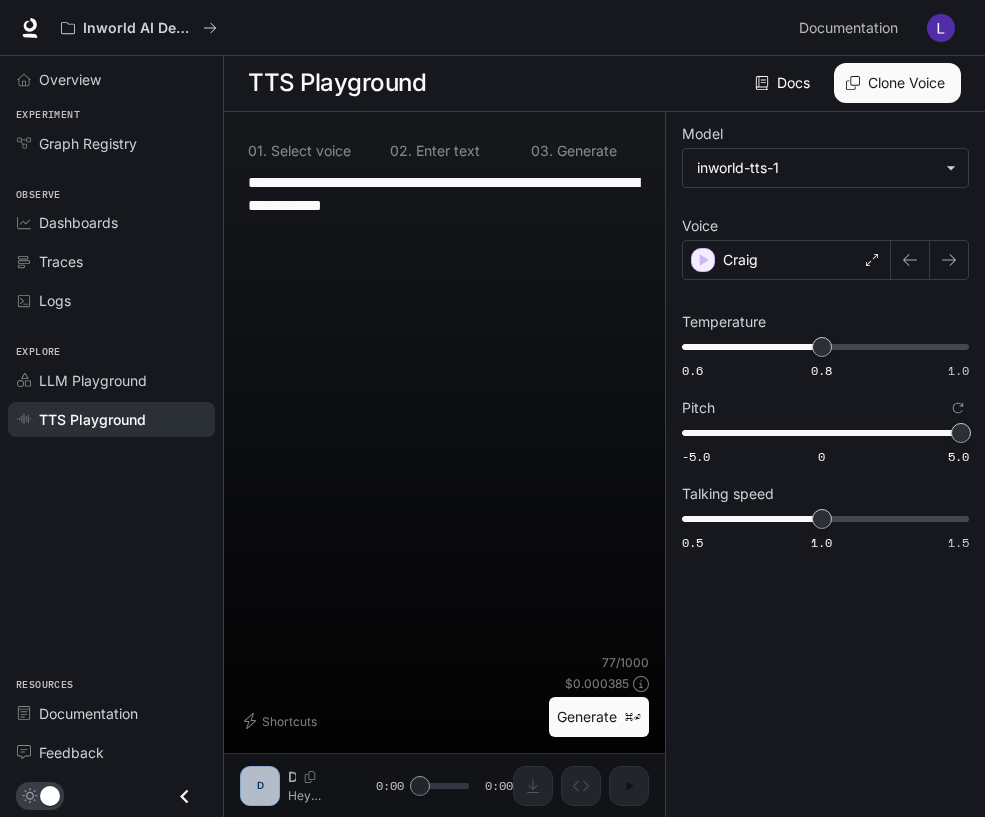 type on "**********" 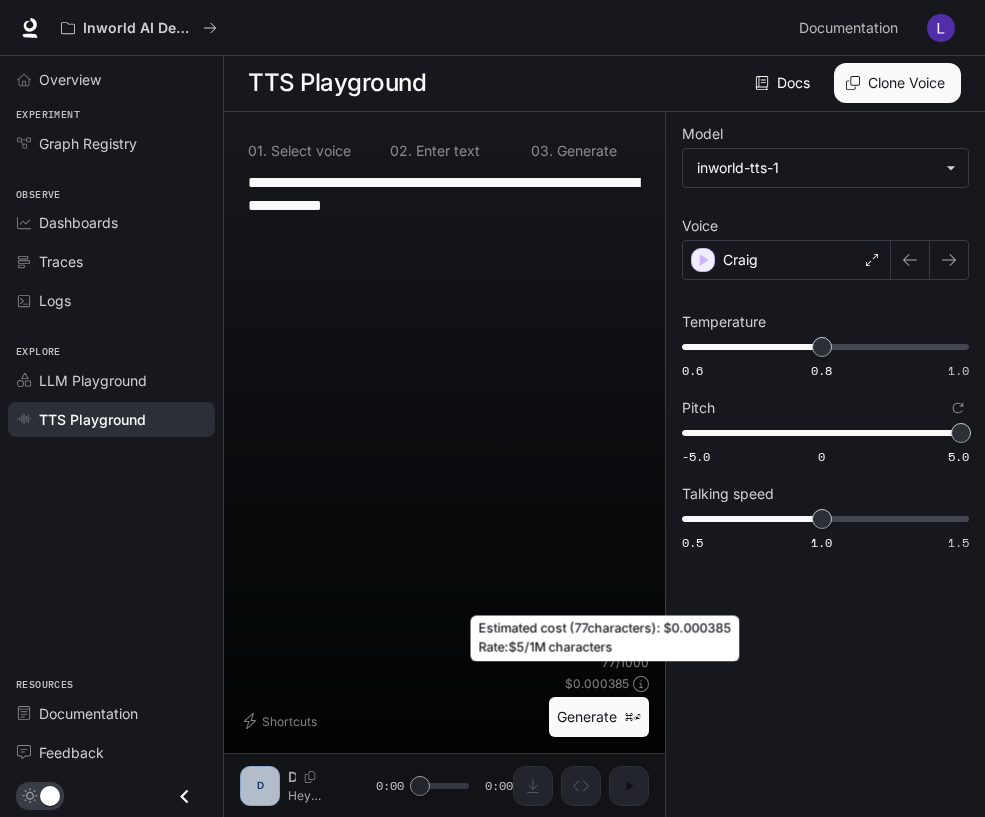 click 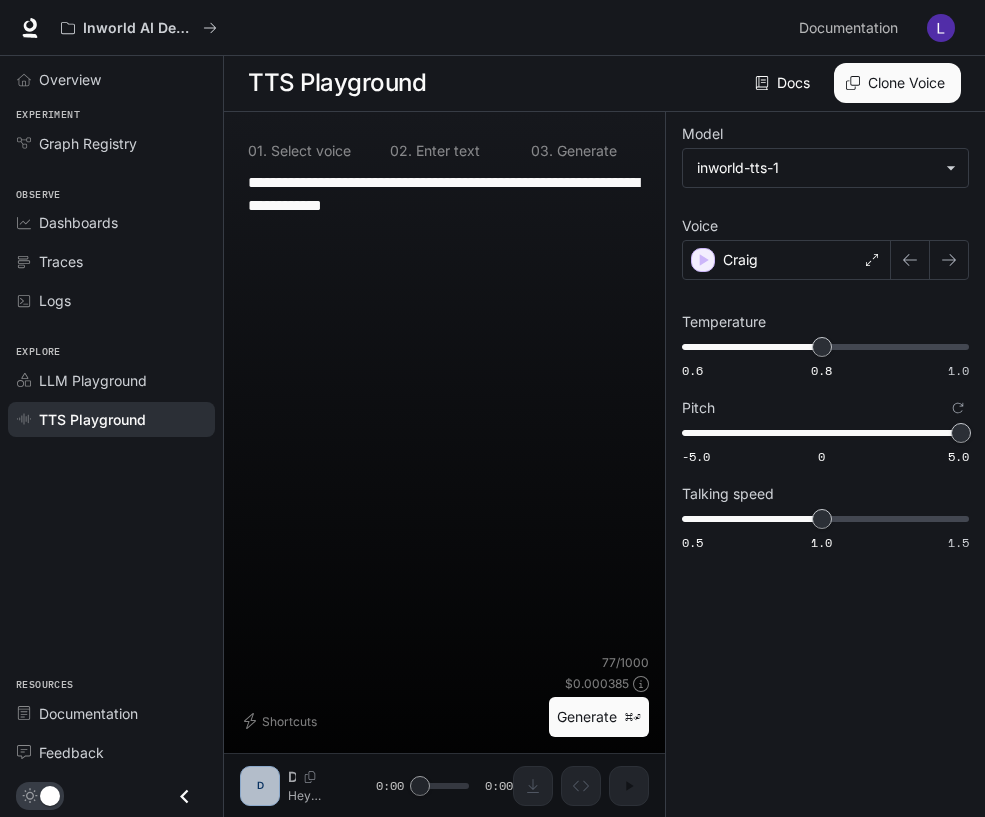 click on "Generate ⌘⏎" at bounding box center [599, 717] 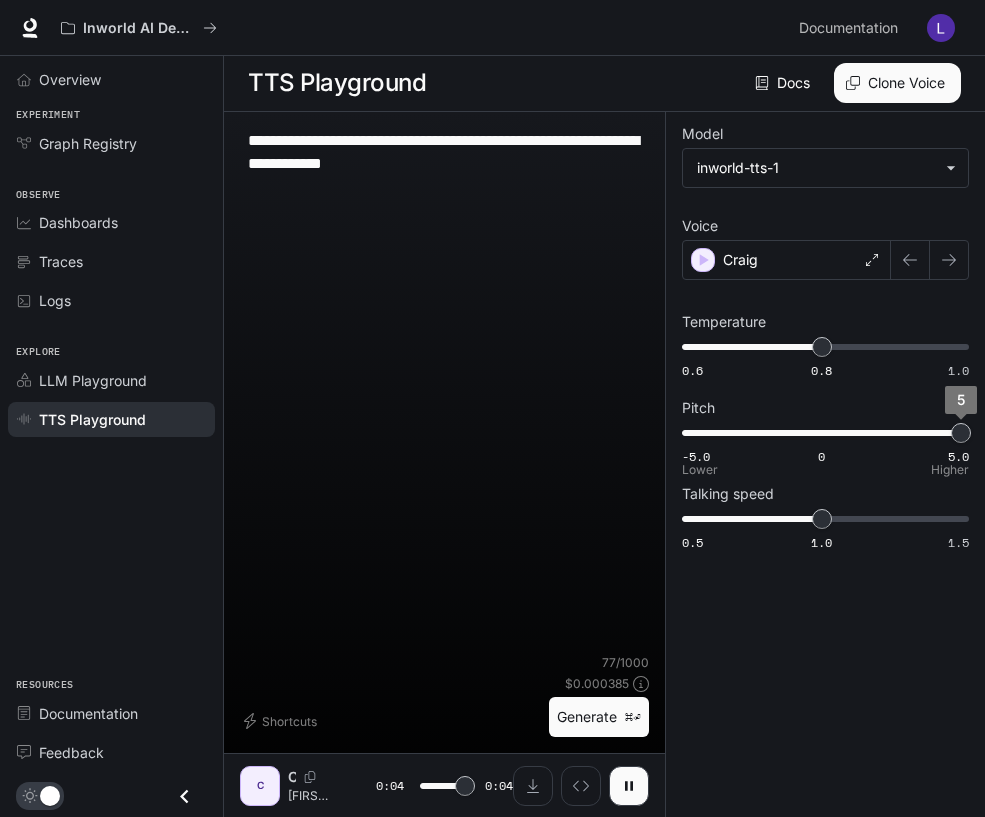 type on "*" 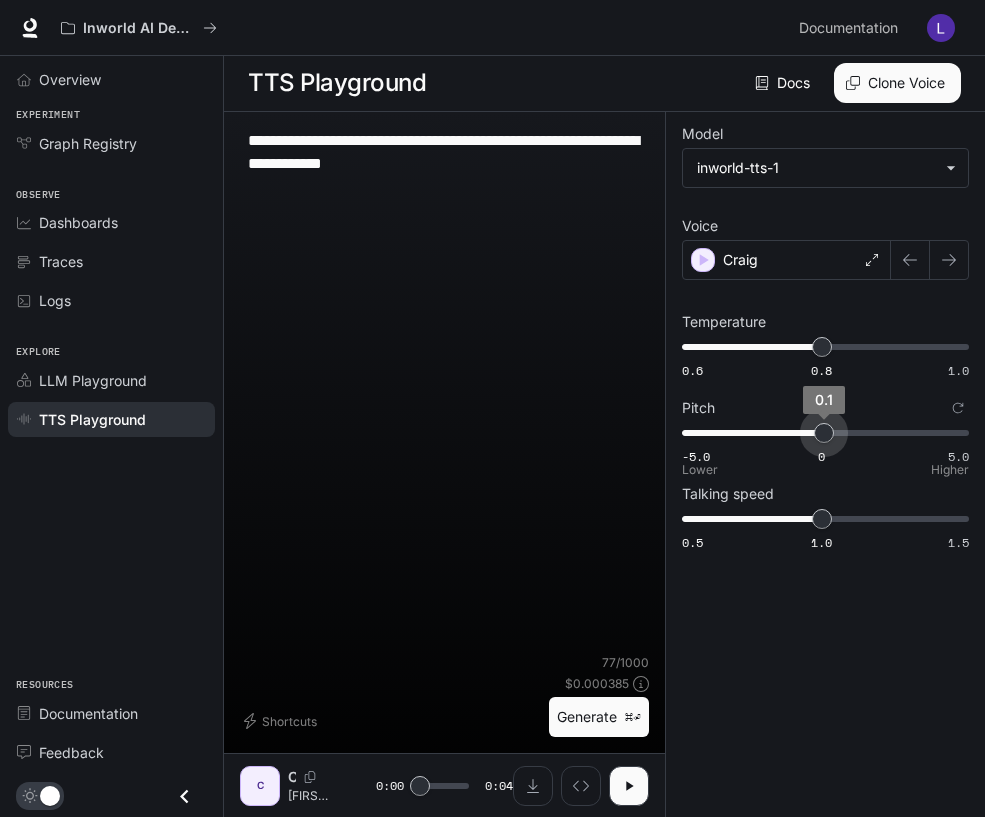 type on "*" 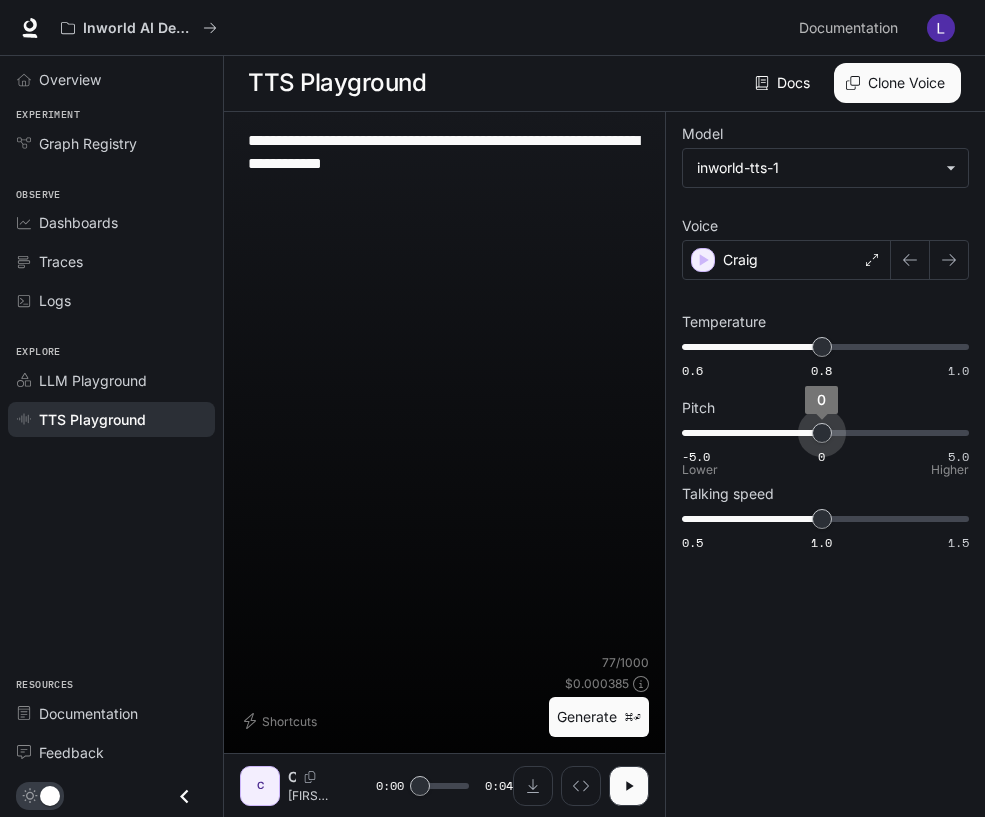 drag, startPoint x: 957, startPoint y: 438, endPoint x: 822, endPoint y: 431, distance: 135.18137 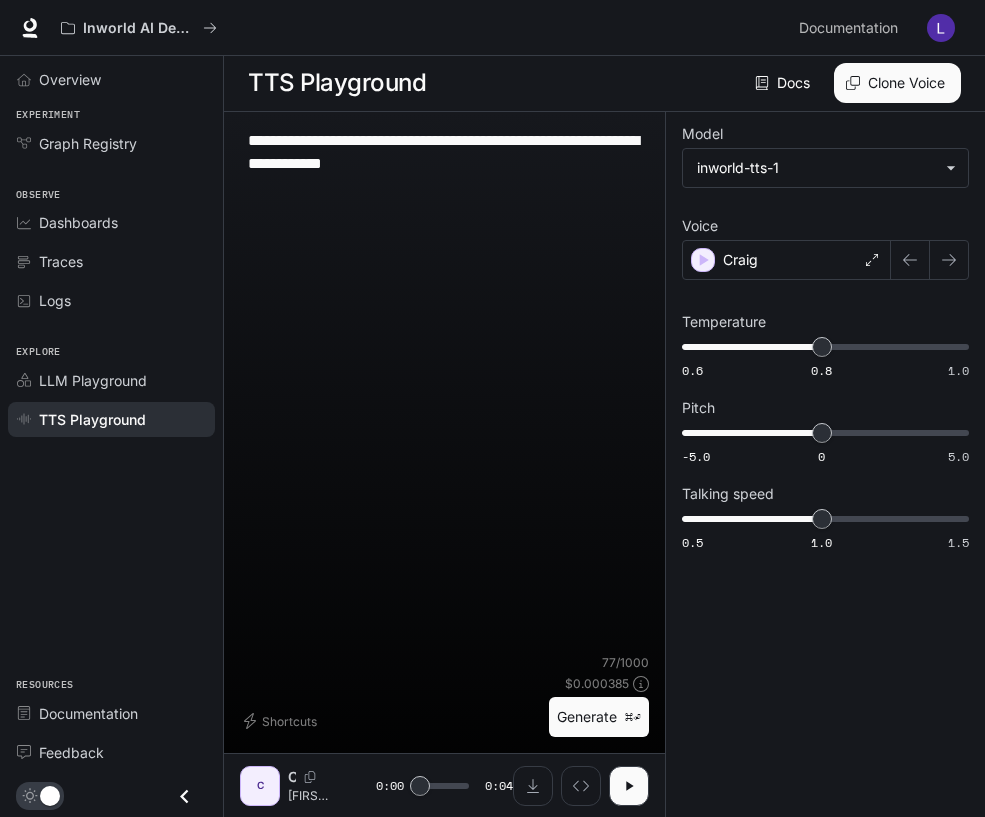 click on "Kyle you slimy little turd, I told you never to set foot in hill house again!" at bounding box center (308, 795) 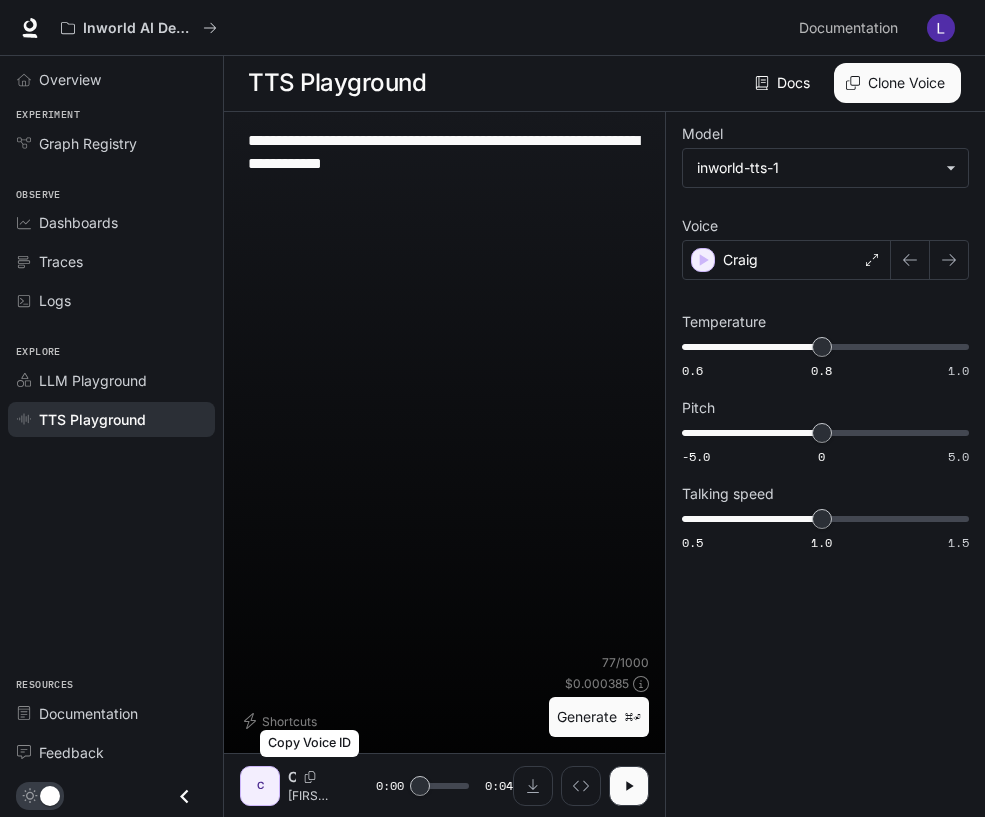 click 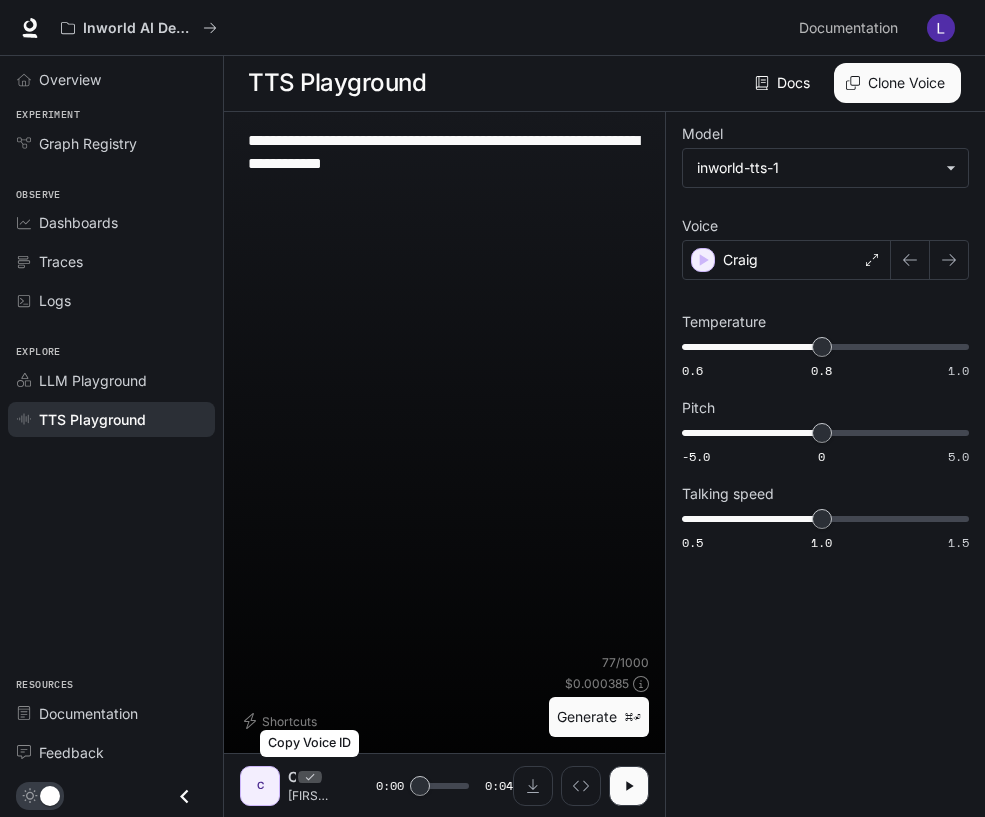 click 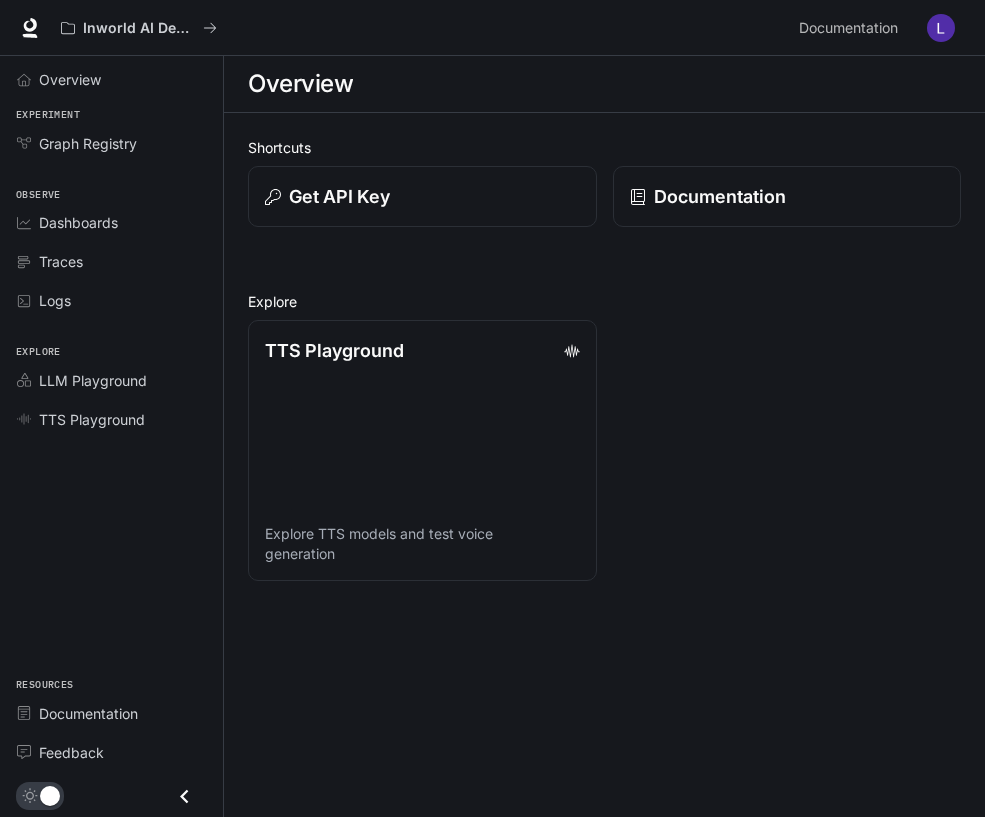 scroll, scrollTop: 0, scrollLeft: 0, axis: both 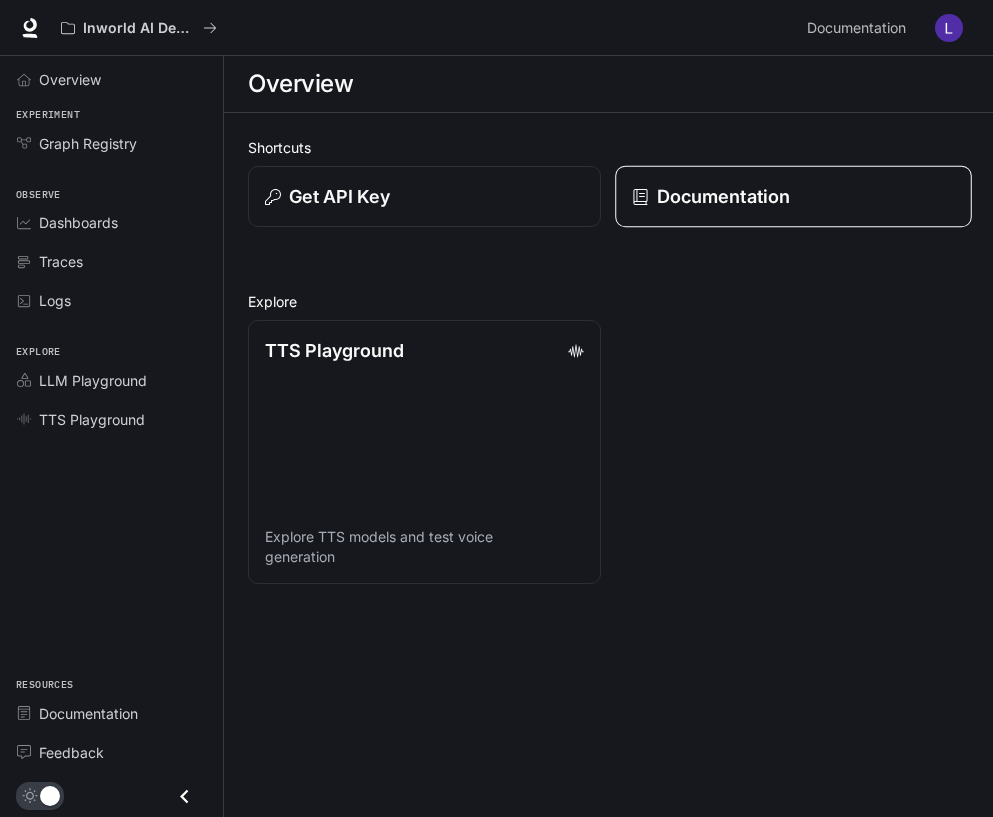 click on "Documentation" at bounding box center (793, 197) 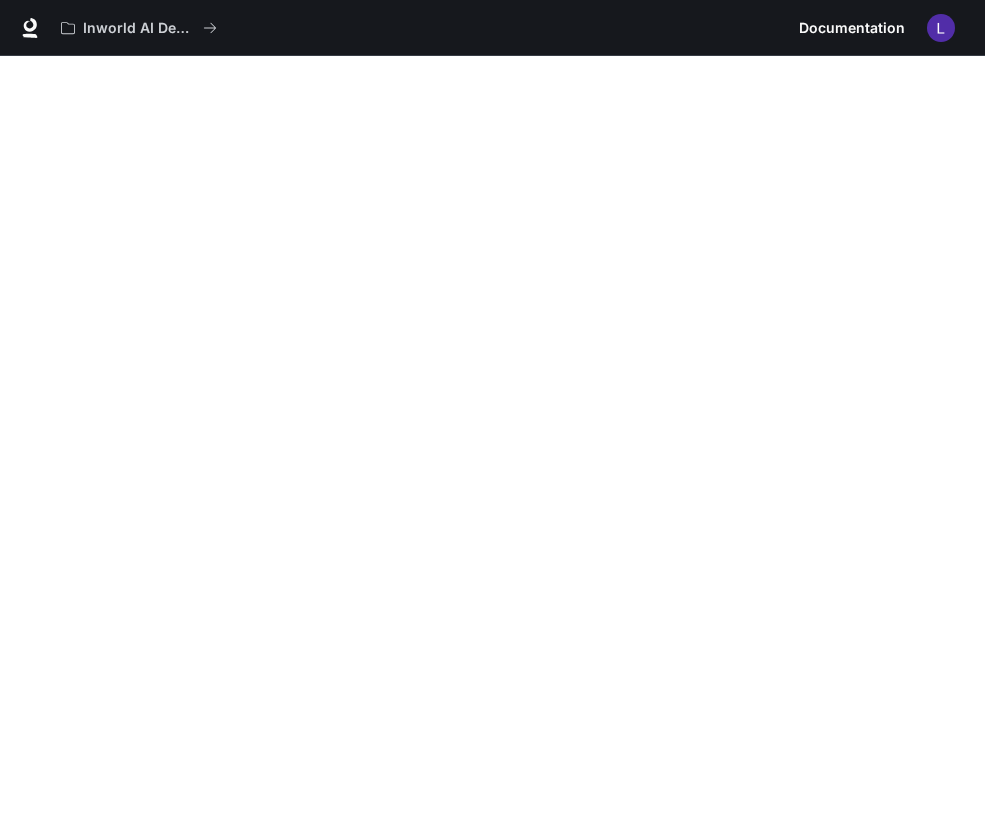 scroll, scrollTop: 56, scrollLeft: 0, axis: vertical 